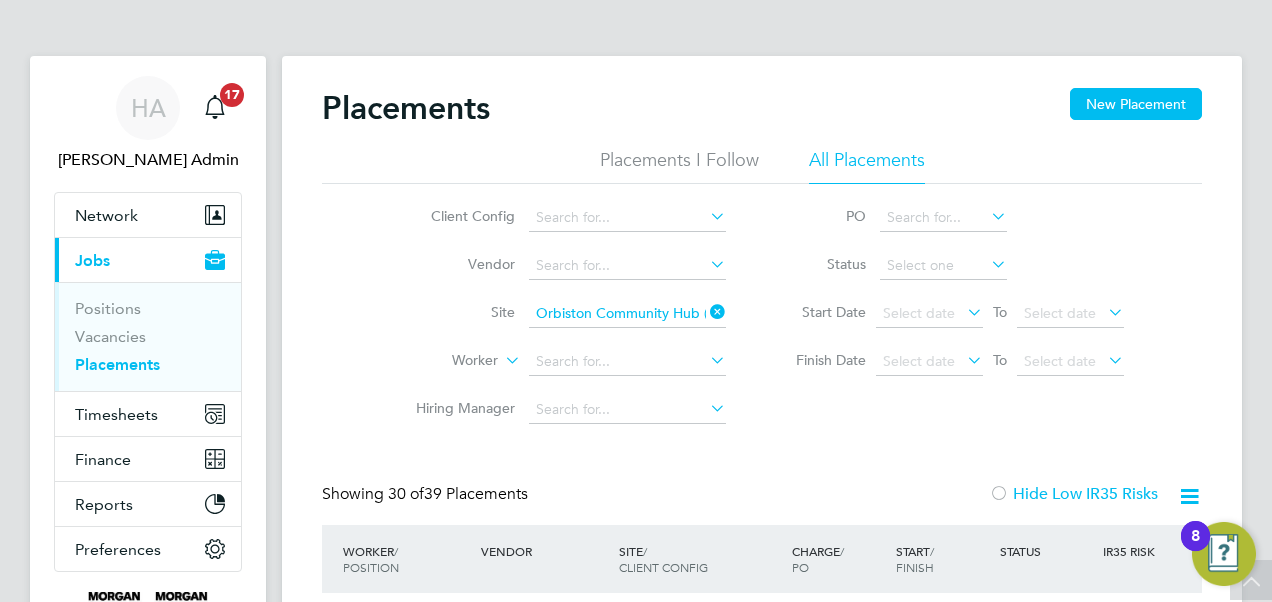 scroll, scrollTop: 666, scrollLeft: 0, axis: vertical 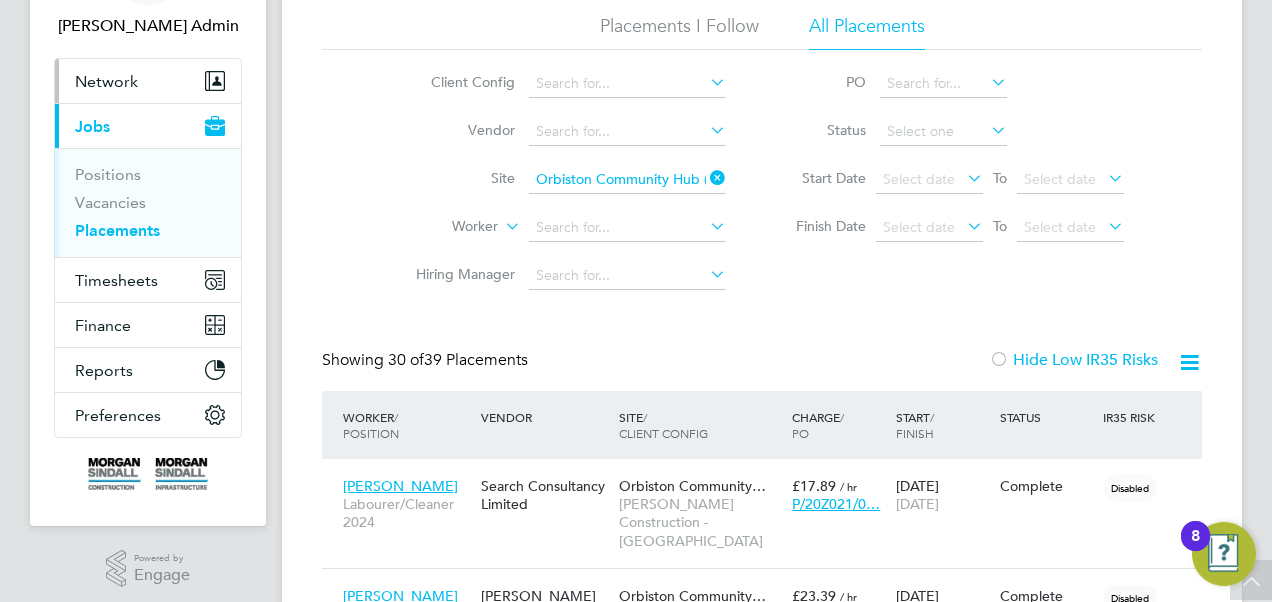 click on "Network" at bounding box center [106, 81] 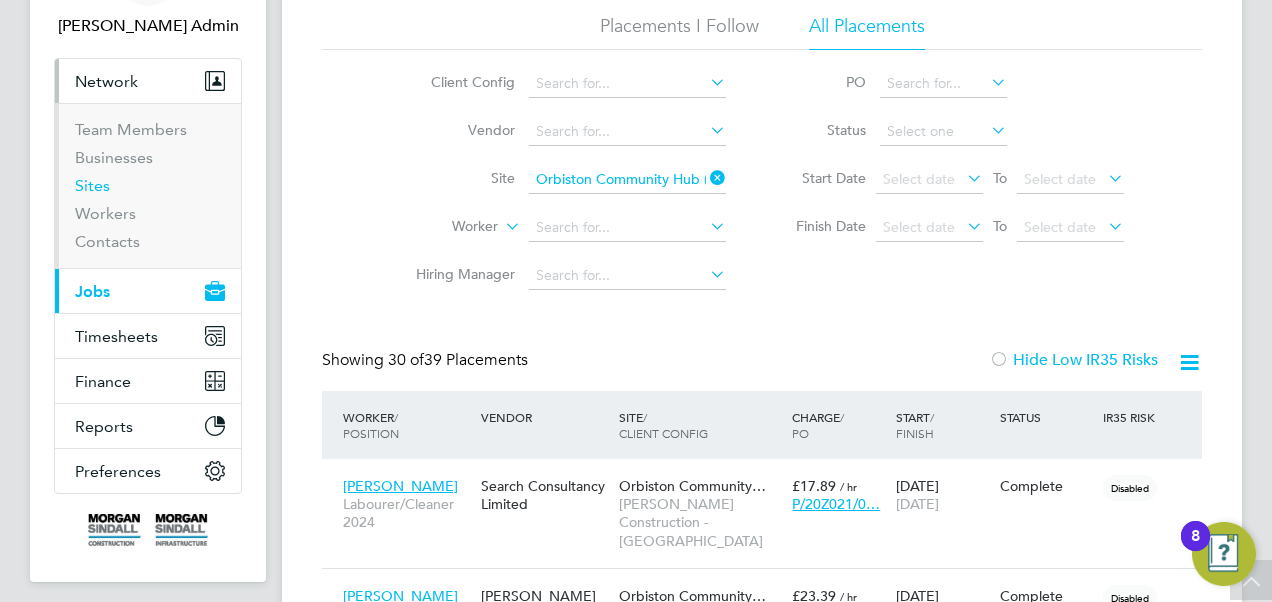 click on "Sites" at bounding box center [92, 185] 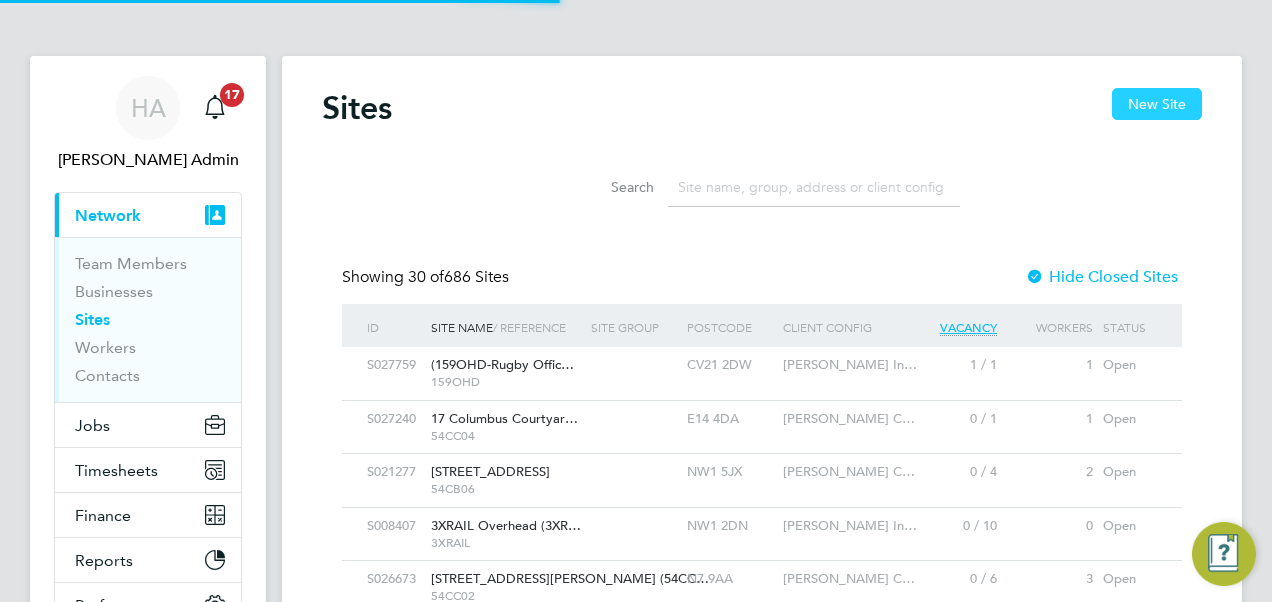 click on "New Site" 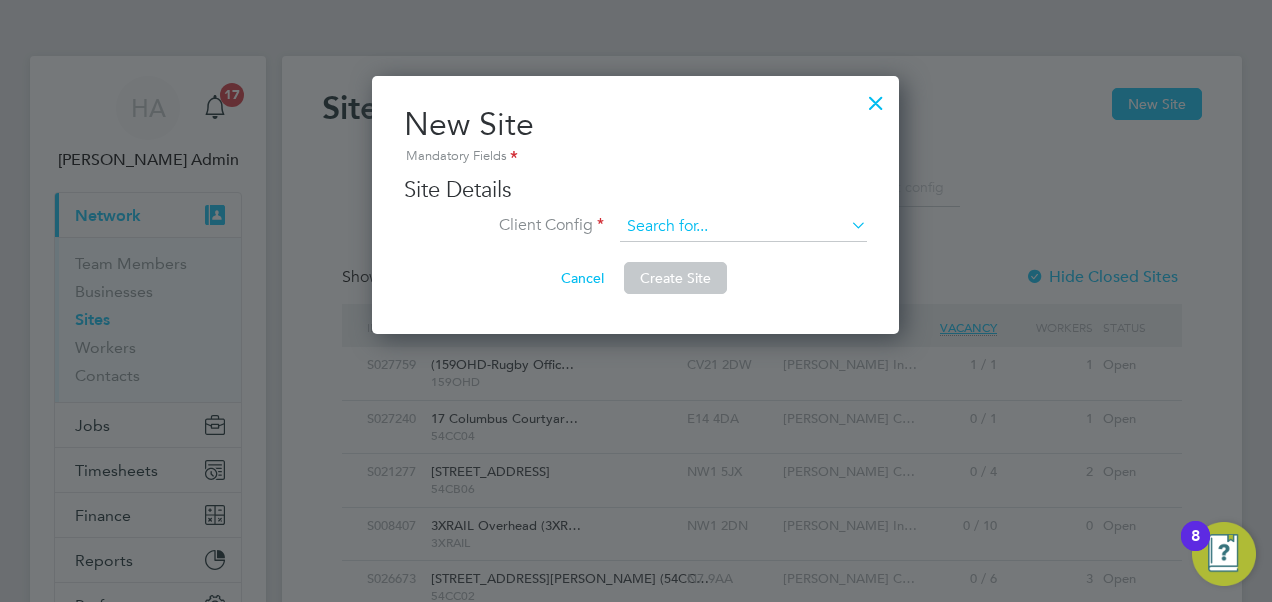 click at bounding box center [743, 227] 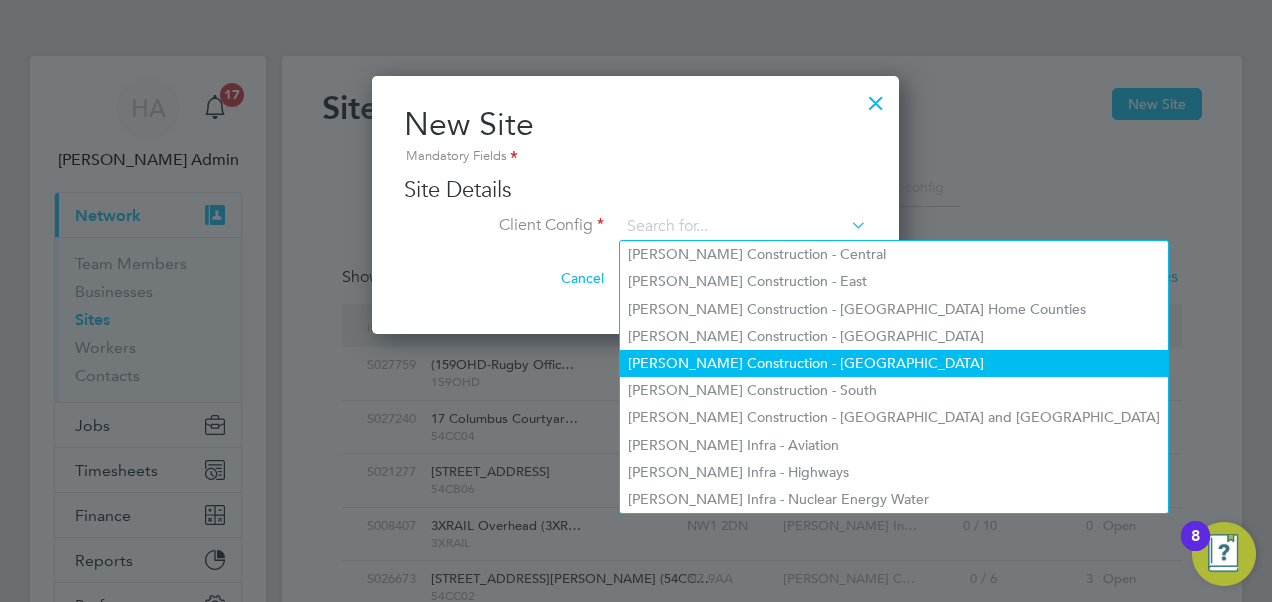 click on "[PERSON_NAME] Construction - [GEOGRAPHIC_DATA]" 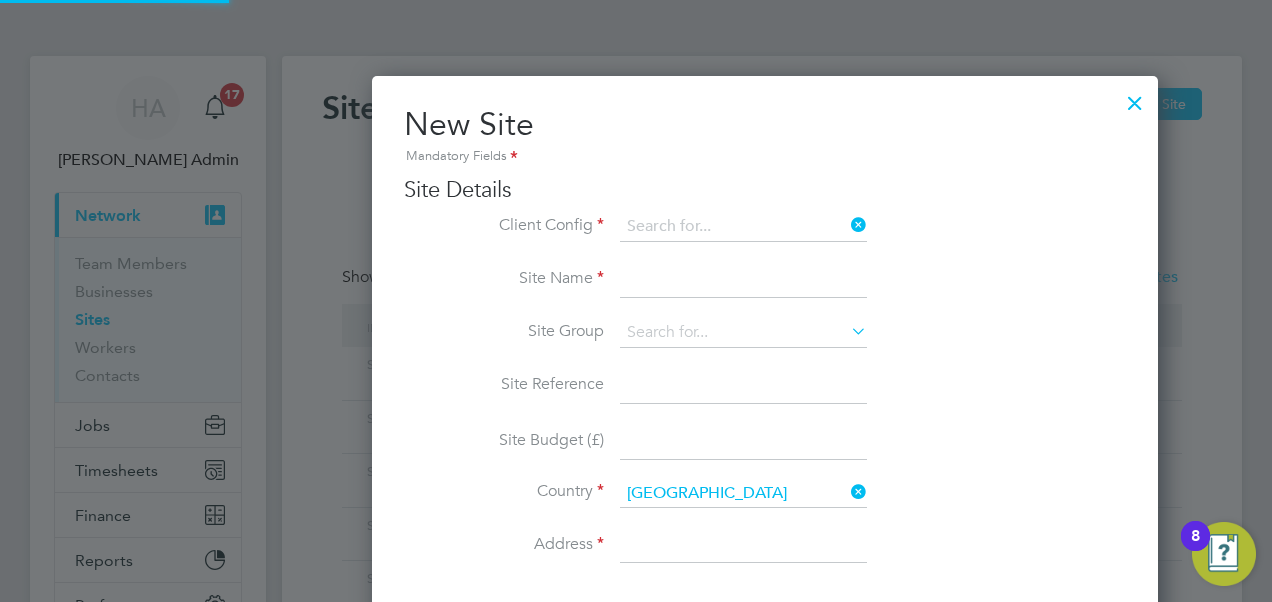 type on "[PERSON_NAME] Construction - [GEOGRAPHIC_DATA]" 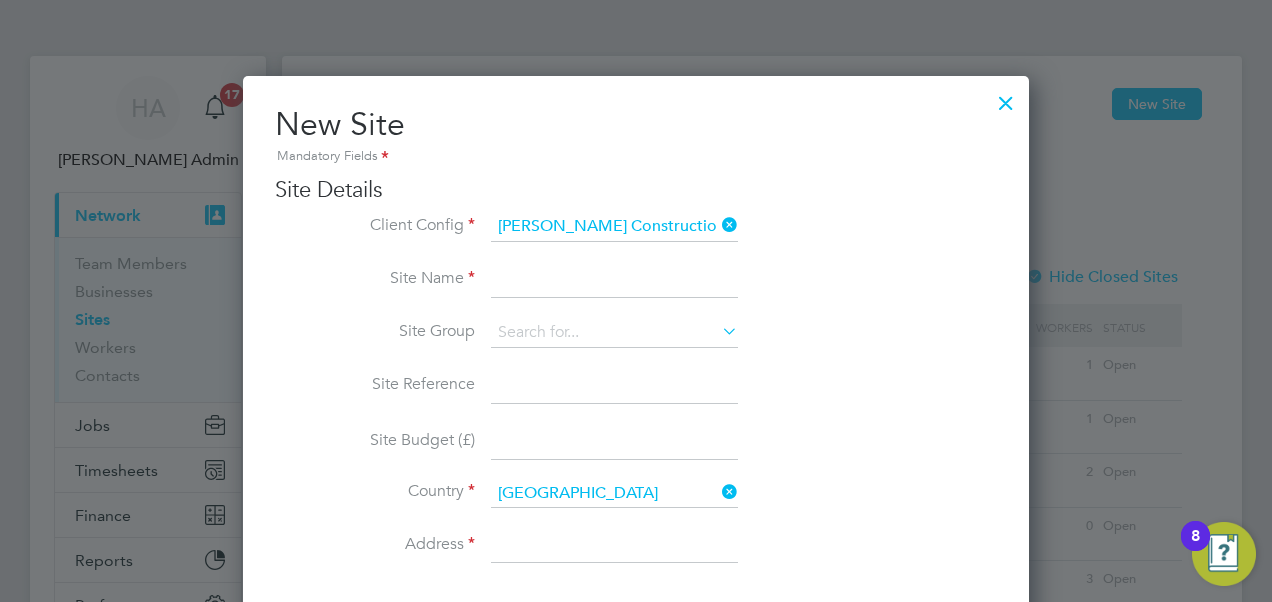 click at bounding box center [614, 280] 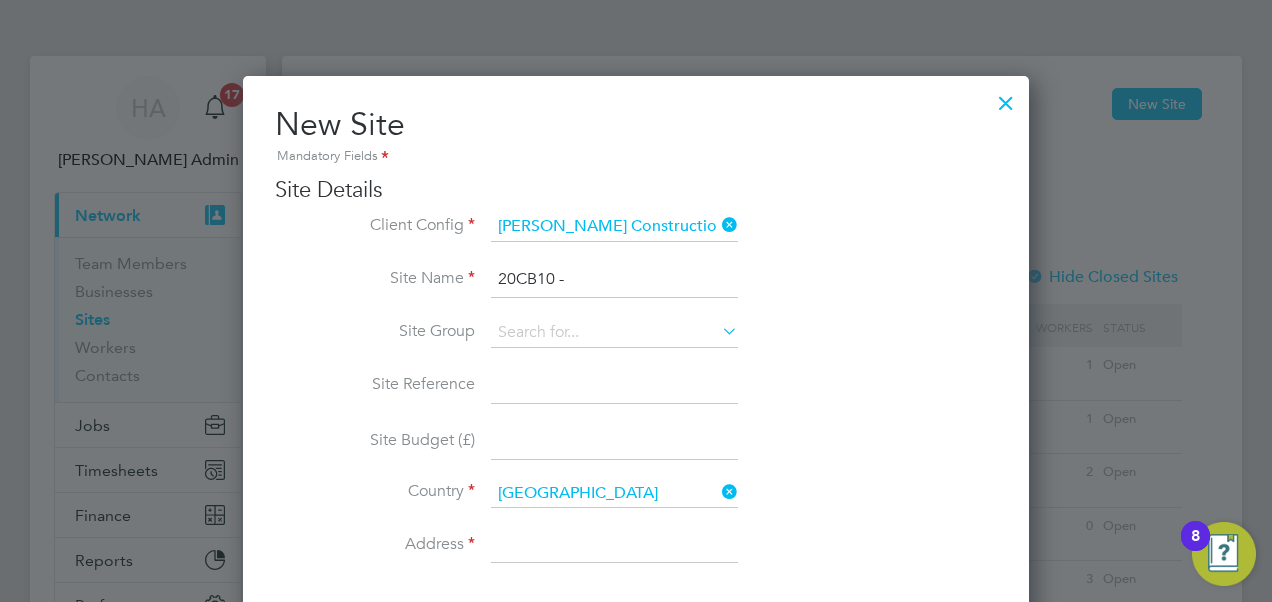 paste on "[GEOGRAPHIC_DATA]" 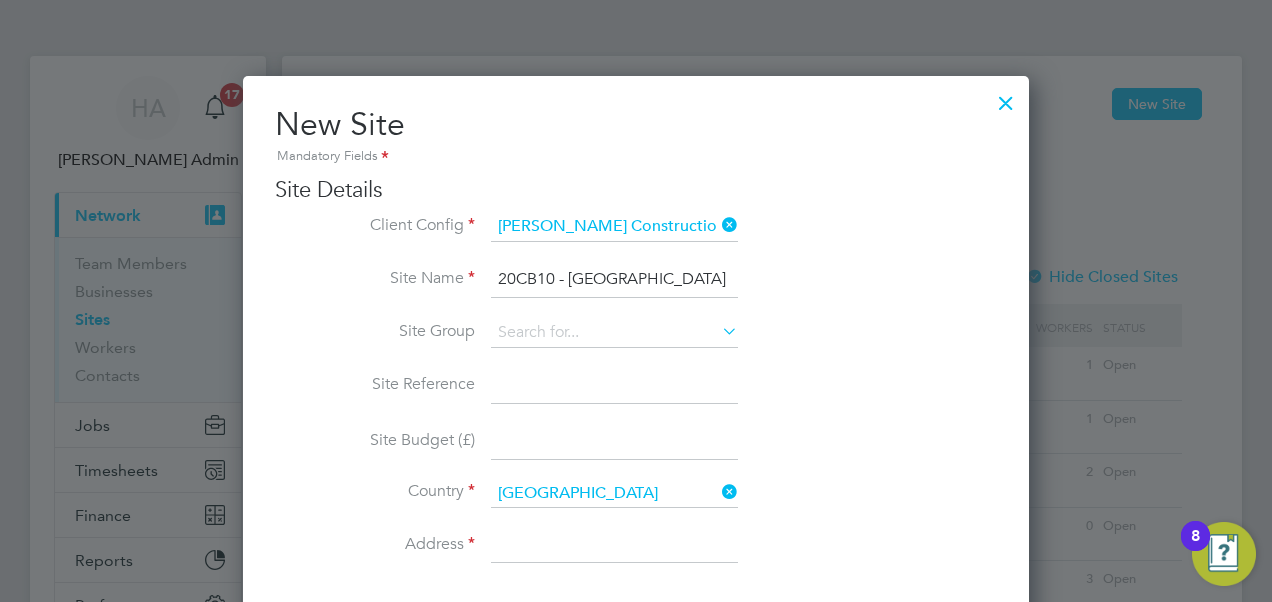 drag, startPoint x: 514, startPoint y: 278, endPoint x: 426, endPoint y: 292, distance: 89.106674 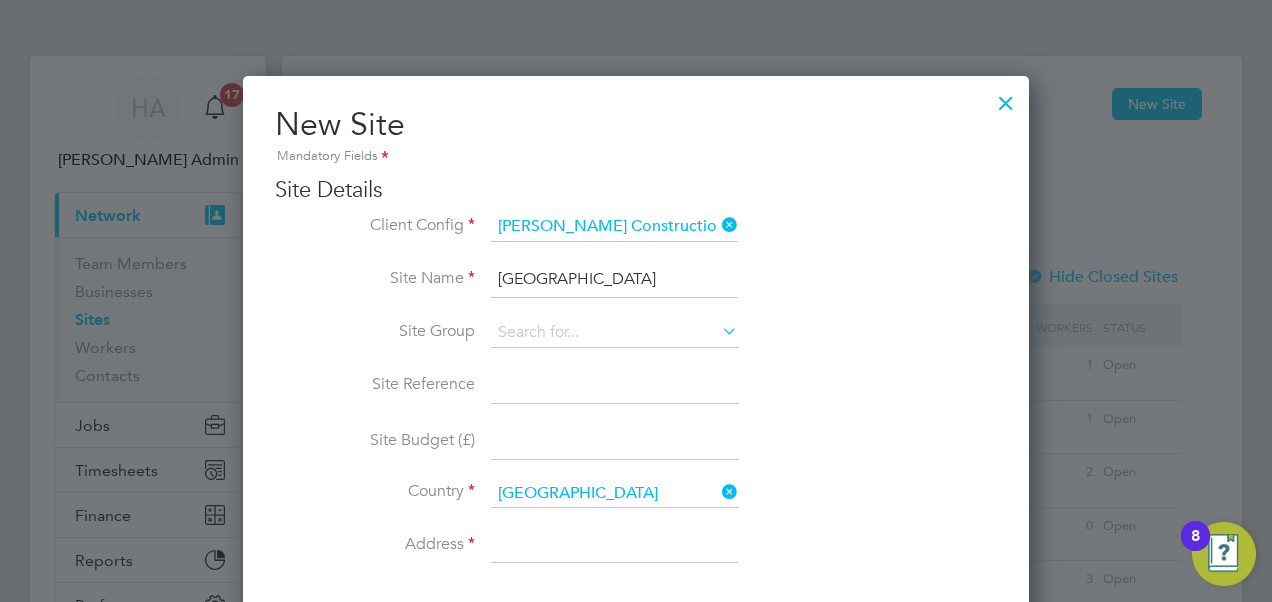 click on "[GEOGRAPHIC_DATA]" at bounding box center (614, 280) 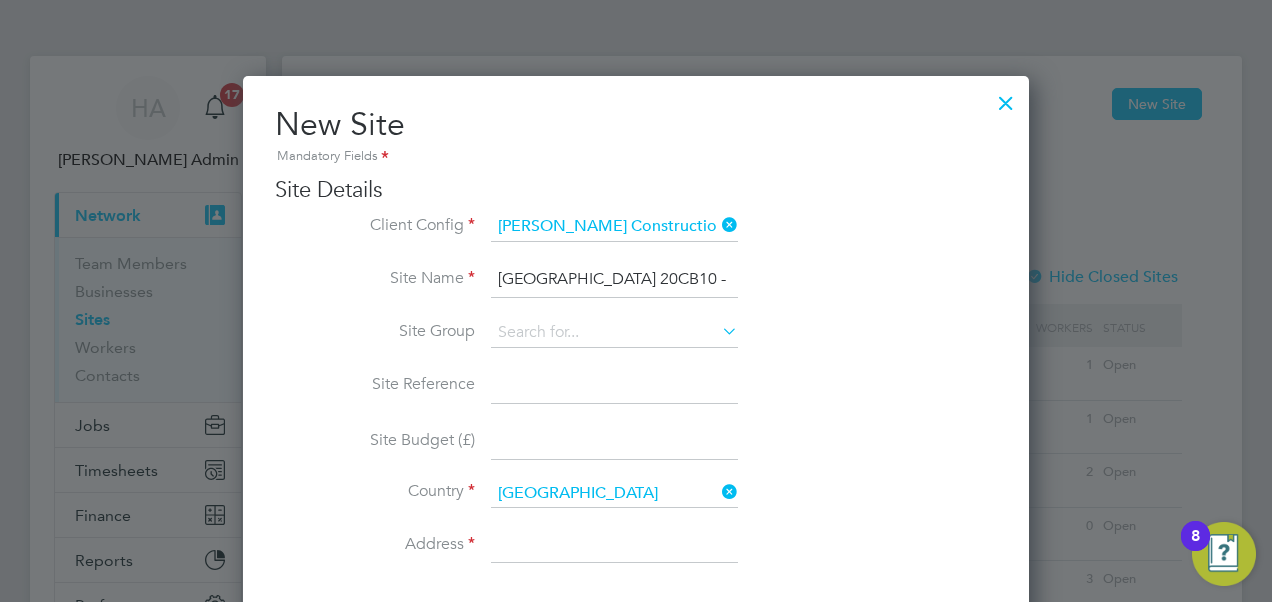 click on "[GEOGRAPHIC_DATA] 20CB10 -" at bounding box center [614, 280] 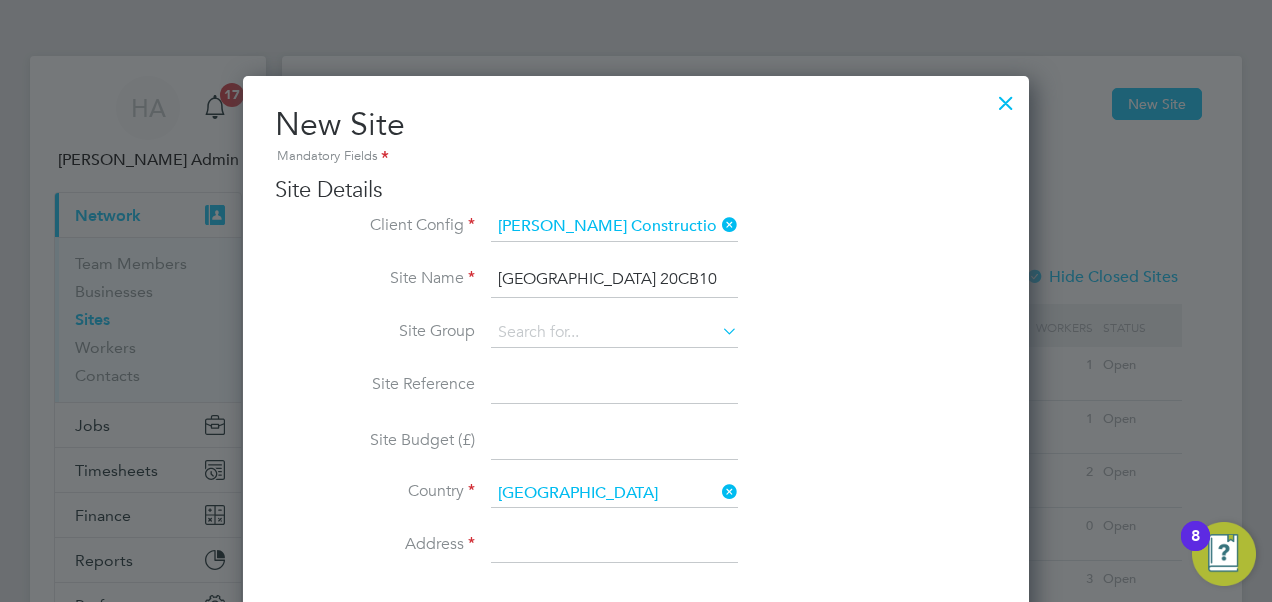 click on "[GEOGRAPHIC_DATA] 20CB10" at bounding box center (614, 280) 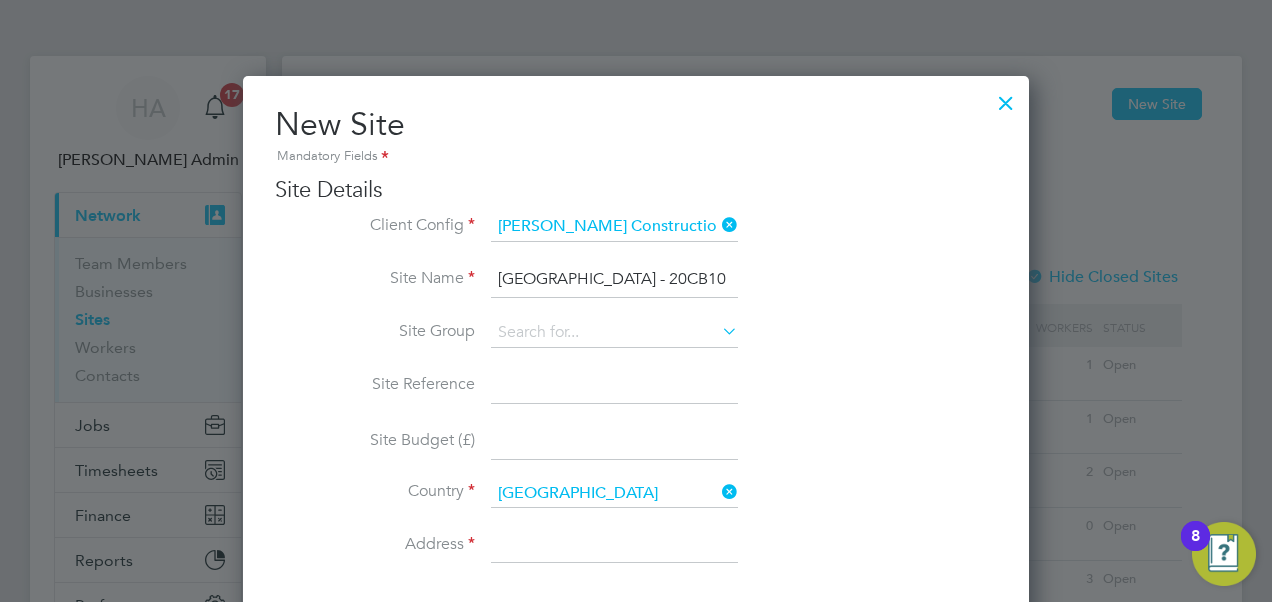 click on "[GEOGRAPHIC_DATA] - 20CB10" at bounding box center (614, 280) 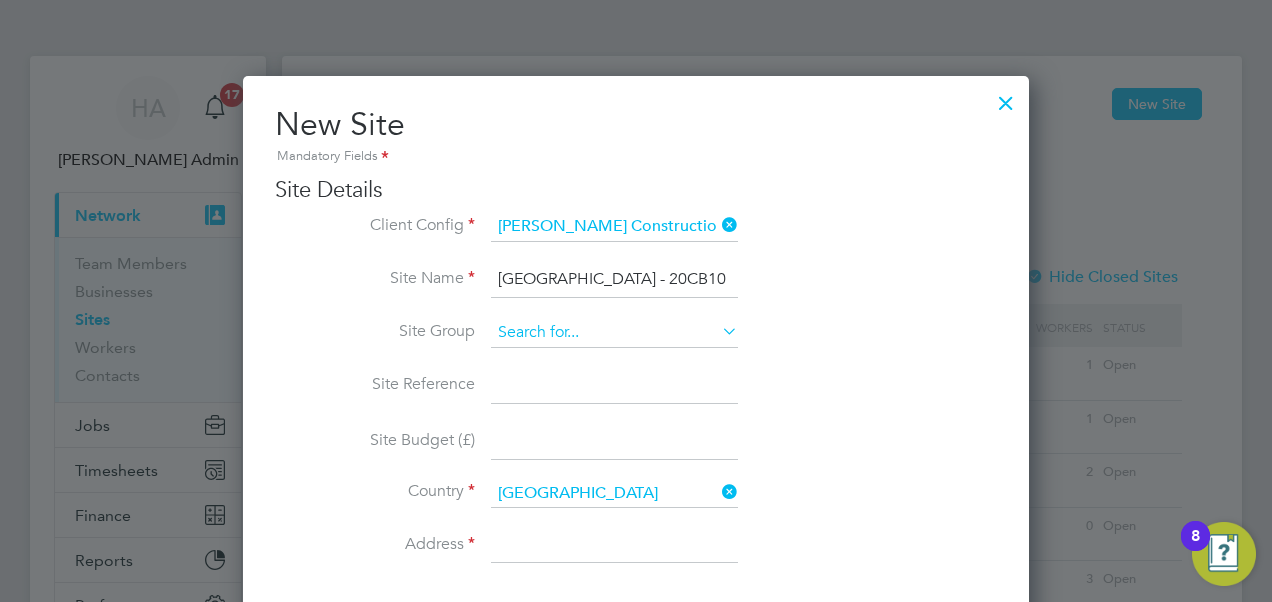 type on "[GEOGRAPHIC_DATA] - 20CB10" 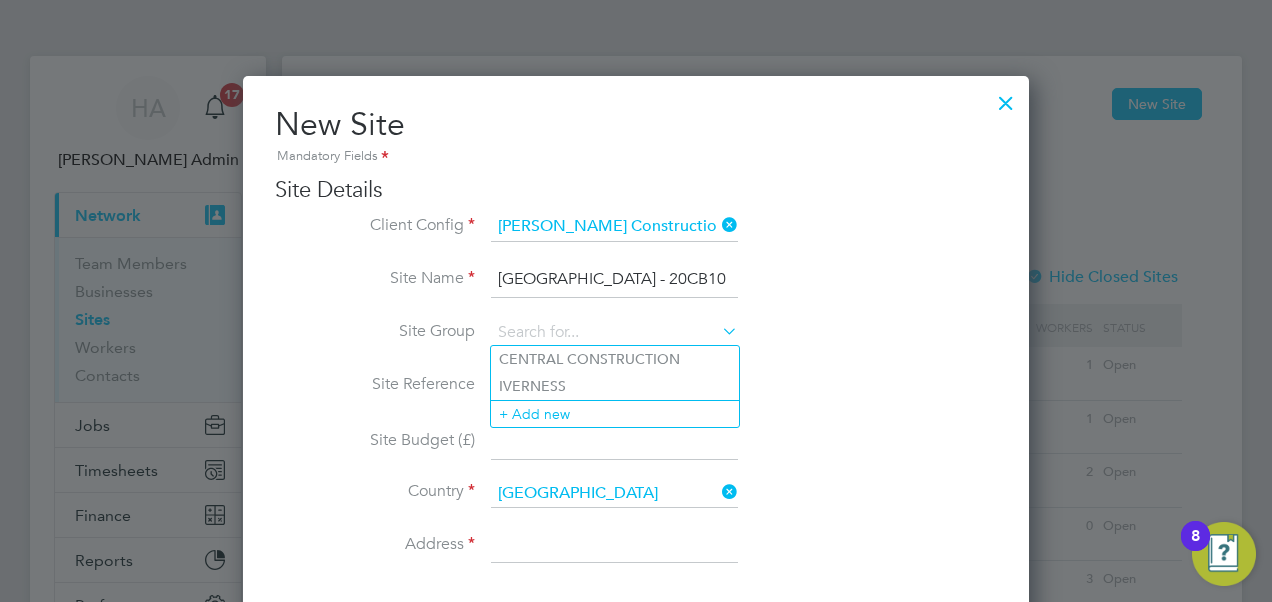 click on "Site Group" at bounding box center (636, 343) 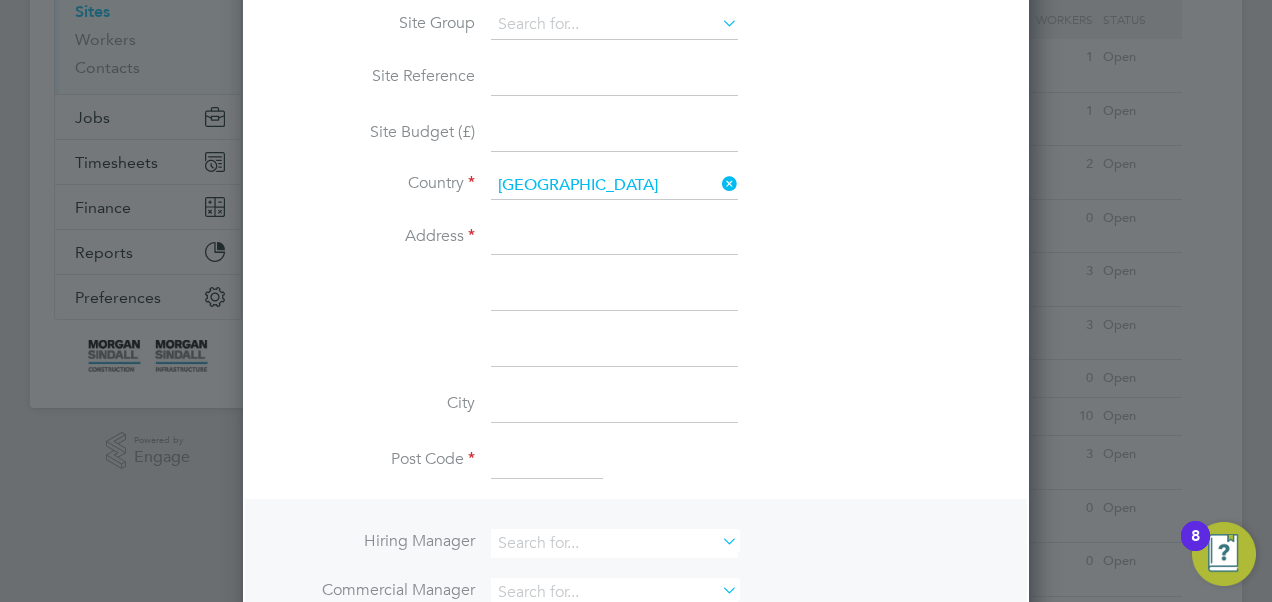 click at bounding box center [614, 238] 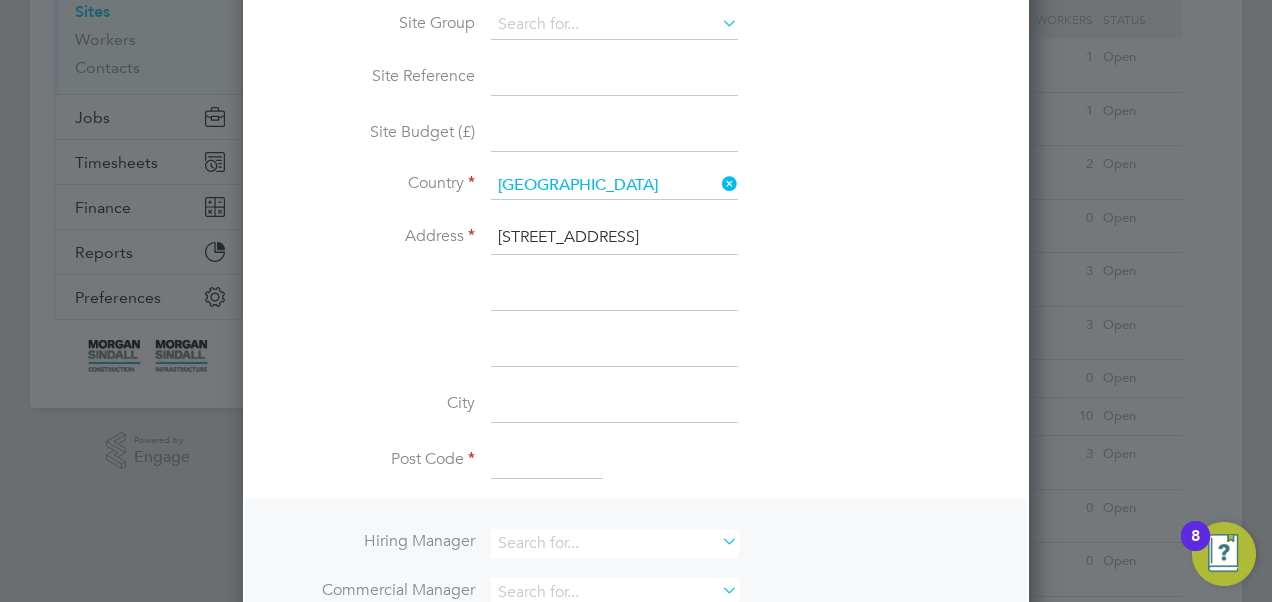 drag, startPoint x: 733, startPoint y: 230, endPoint x: 656, endPoint y: 234, distance: 77.10383 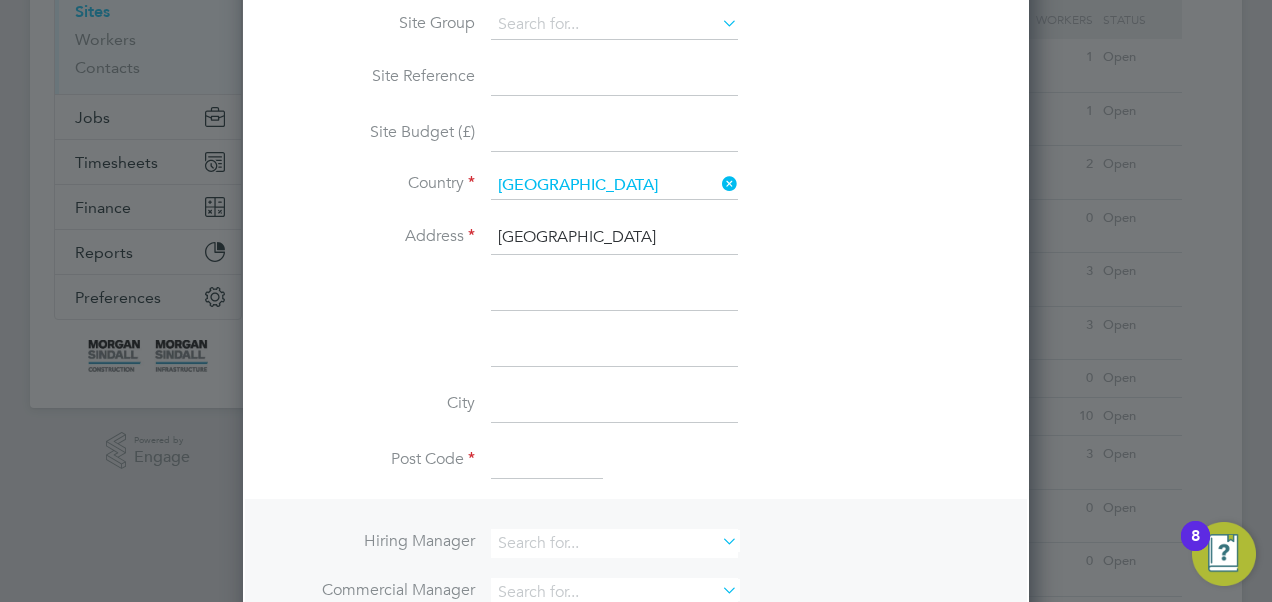 type on "[GEOGRAPHIC_DATA]" 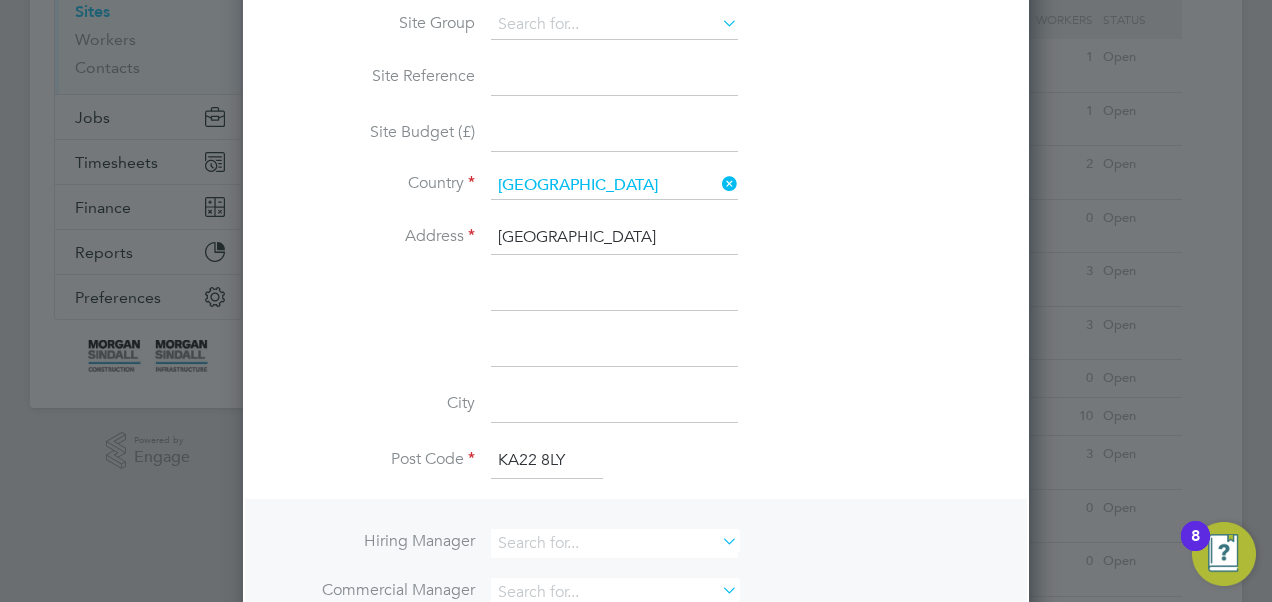 type on "KA22 8LY" 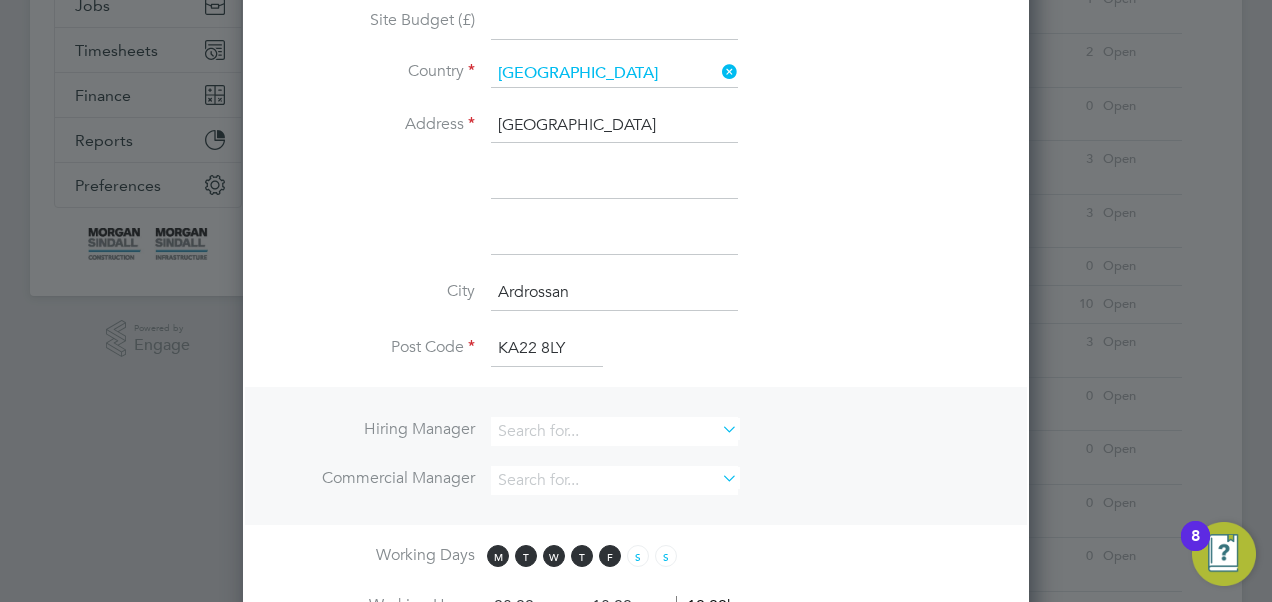 scroll, scrollTop: 422, scrollLeft: 0, axis: vertical 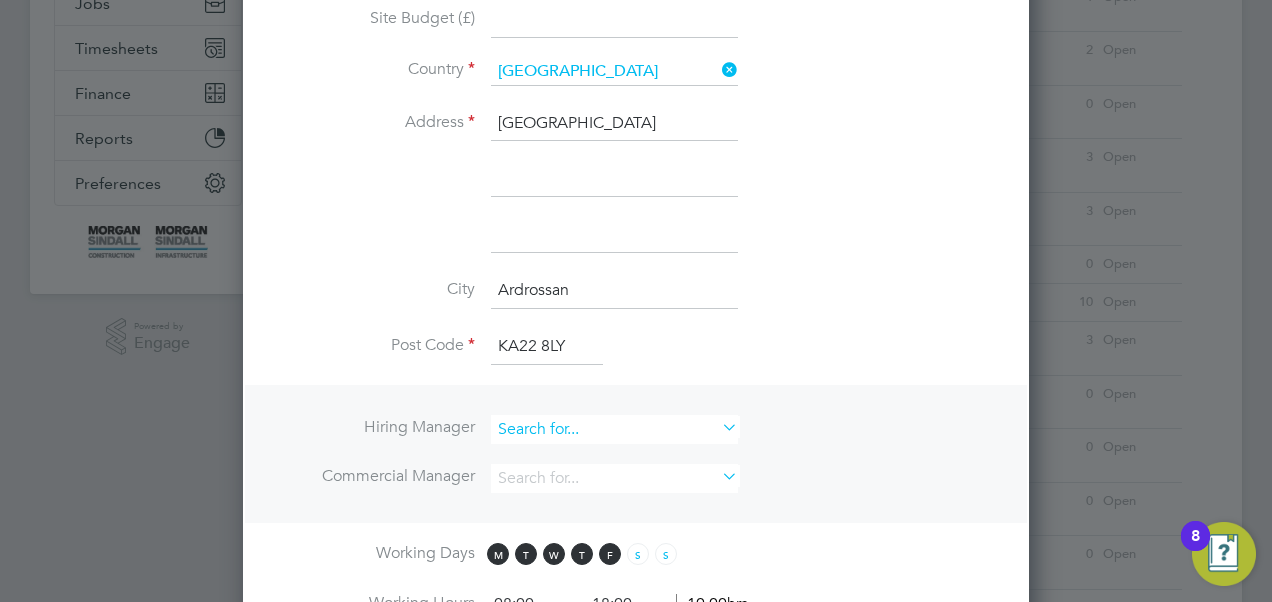type on "Ardrossan" 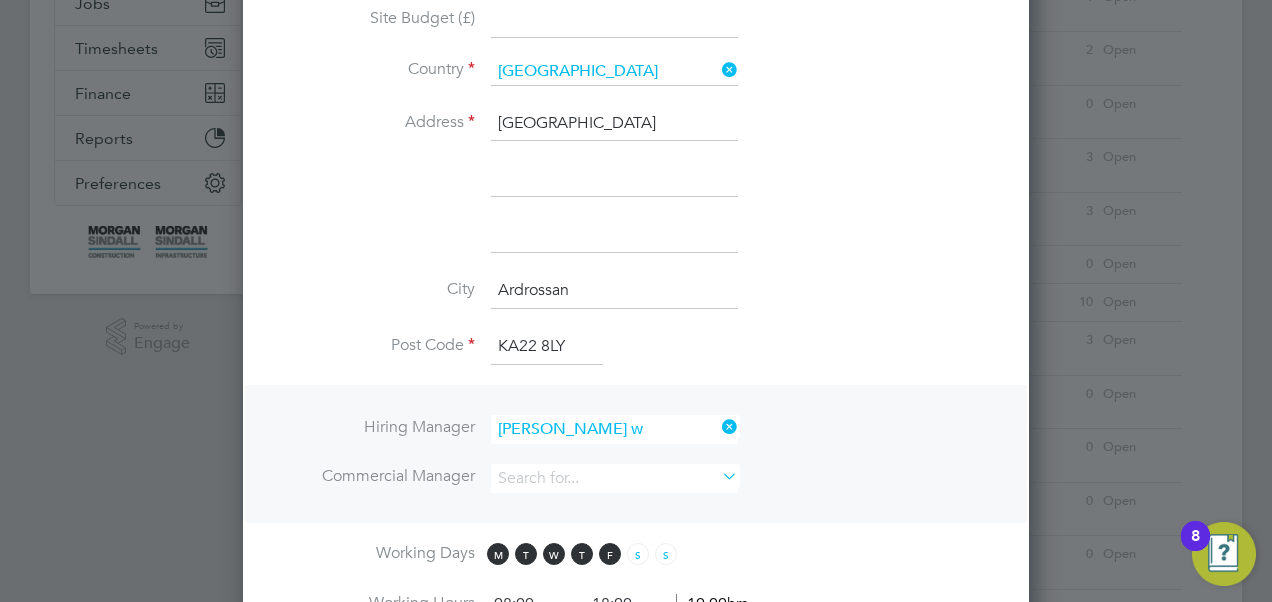 click on "W" 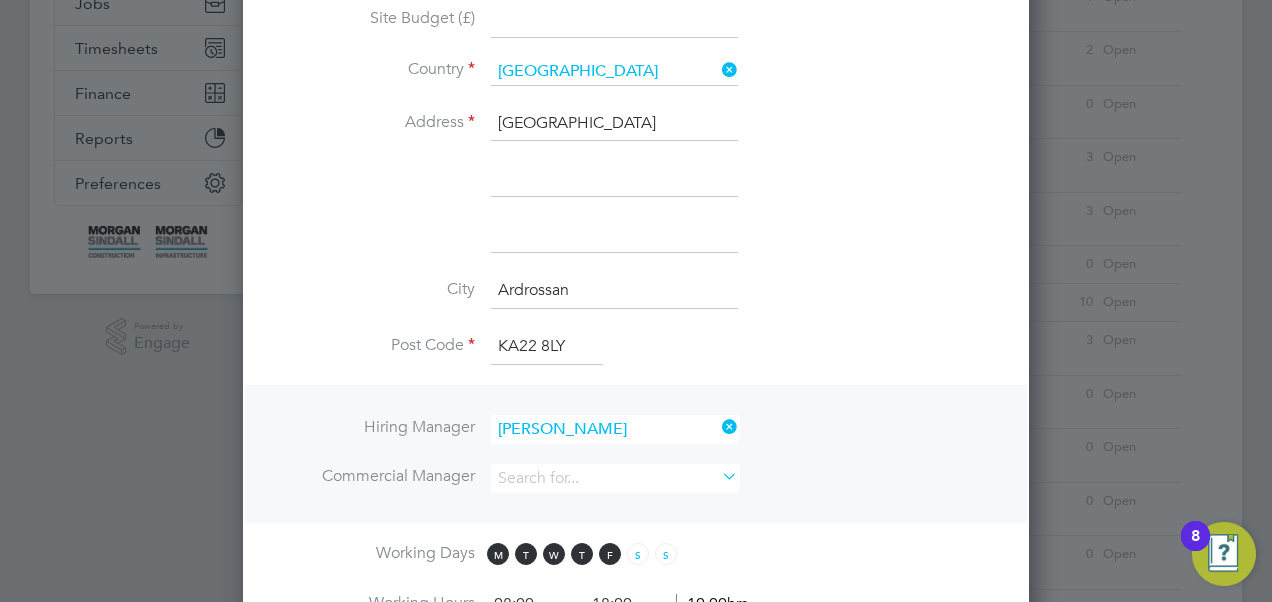 scroll, scrollTop: 10, scrollLeft: 10, axis: both 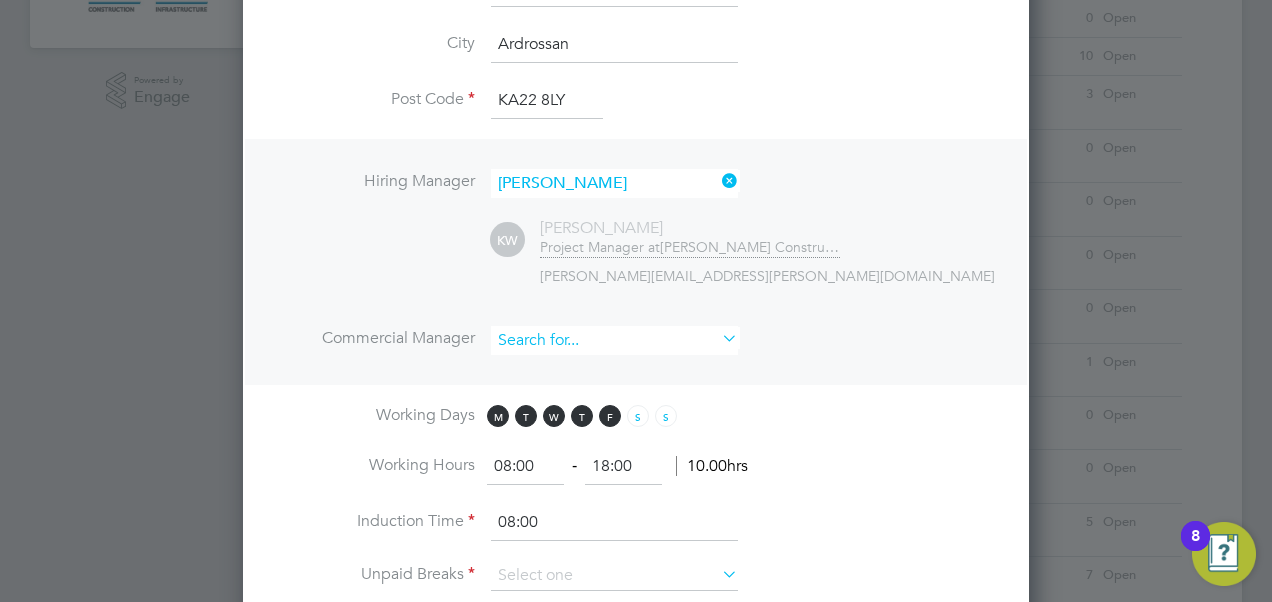 click at bounding box center (614, 340) 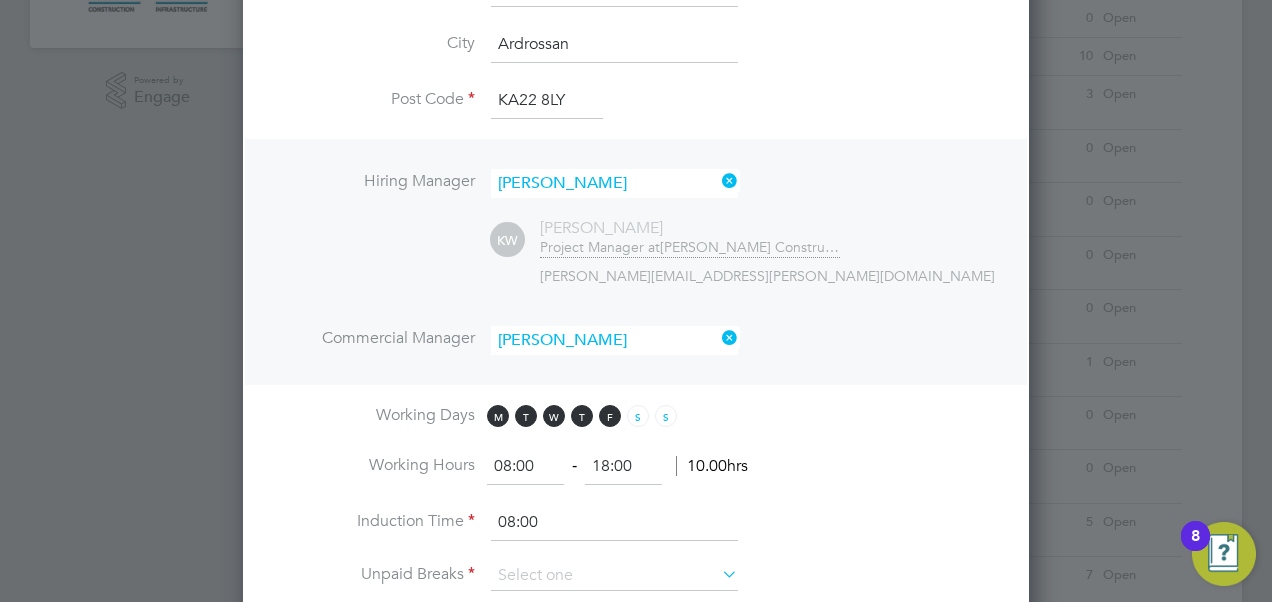 type on "[PERSON_NAME]" 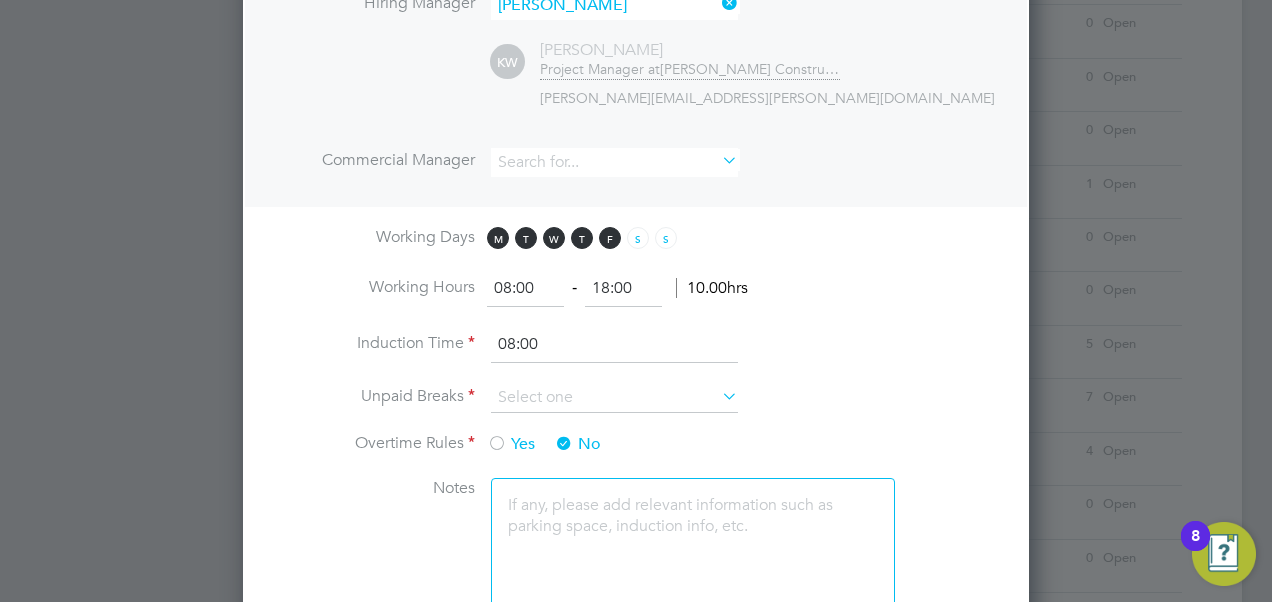 scroll, scrollTop: 921, scrollLeft: 0, axis: vertical 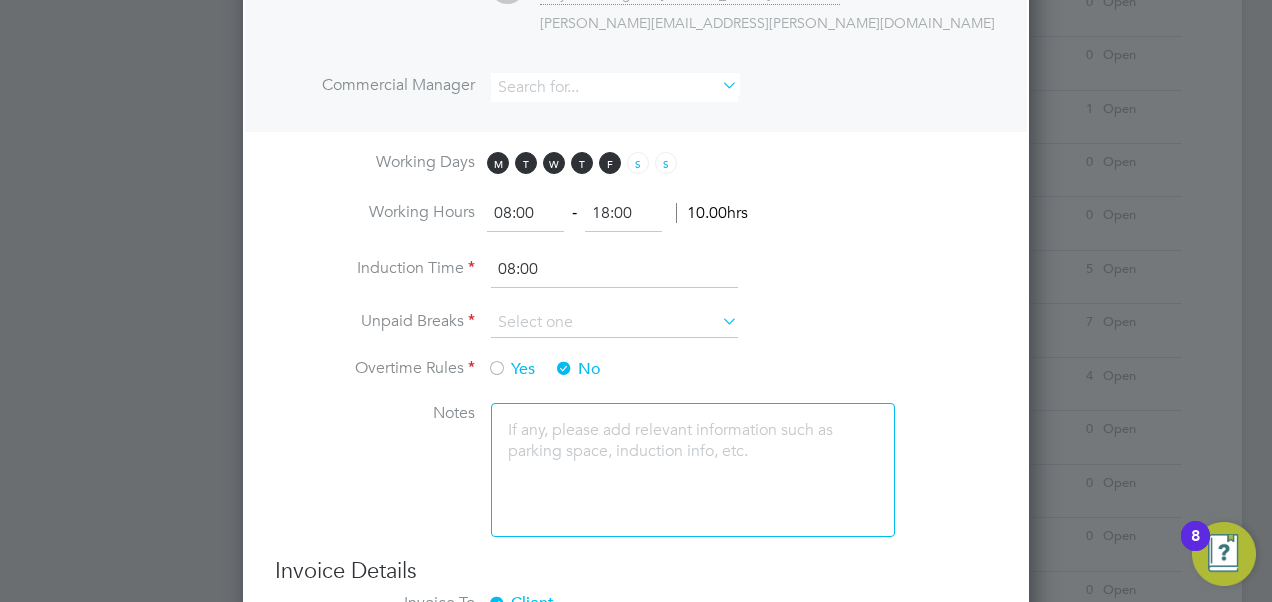 drag, startPoint x: 538, startPoint y: 204, endPoint x: 446, endPoint y: 207, distance: 92.0489 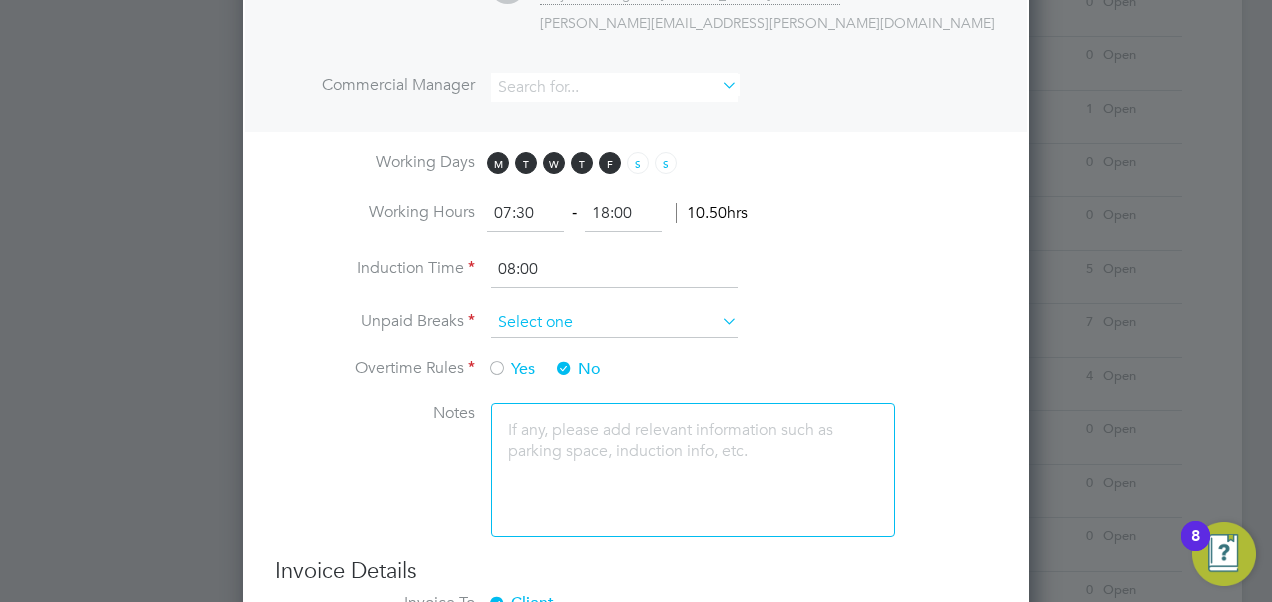 type on "07:30" 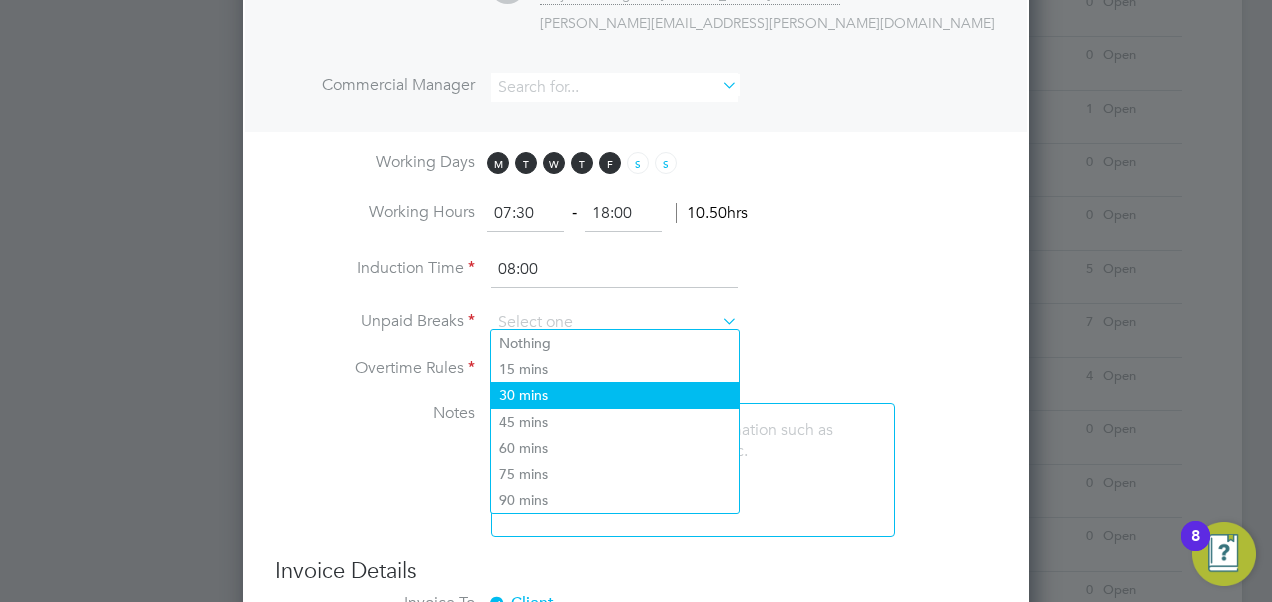 click on "30 mins" 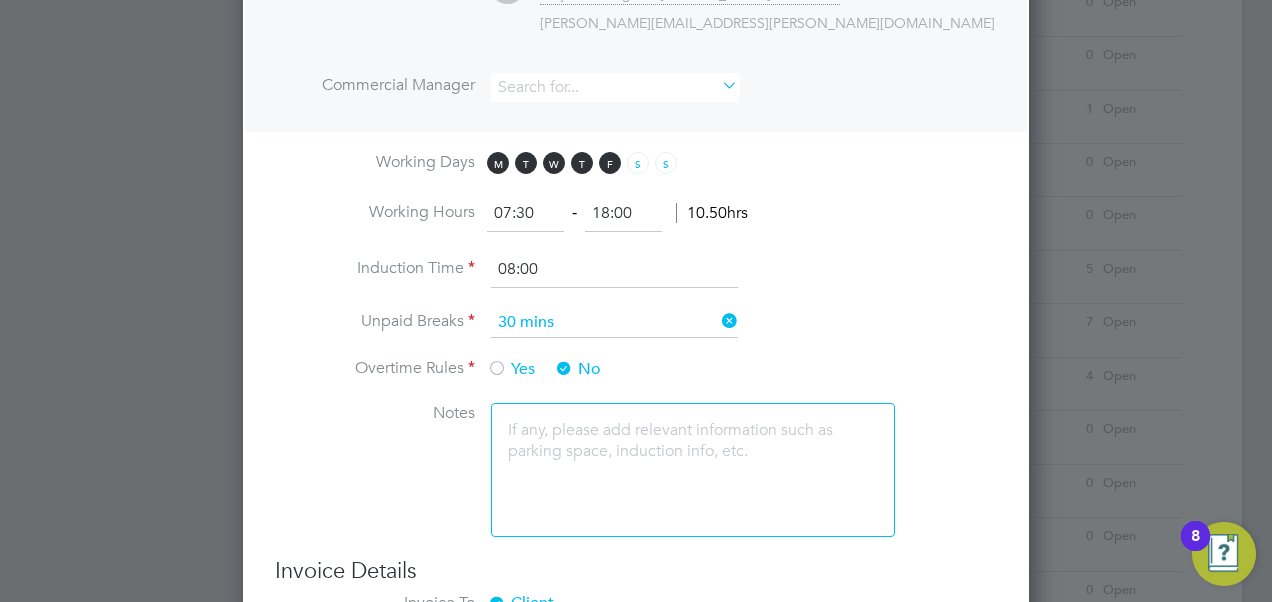 click on "Unpaid Breaks   30 mins" at bounding box center (636, 333) 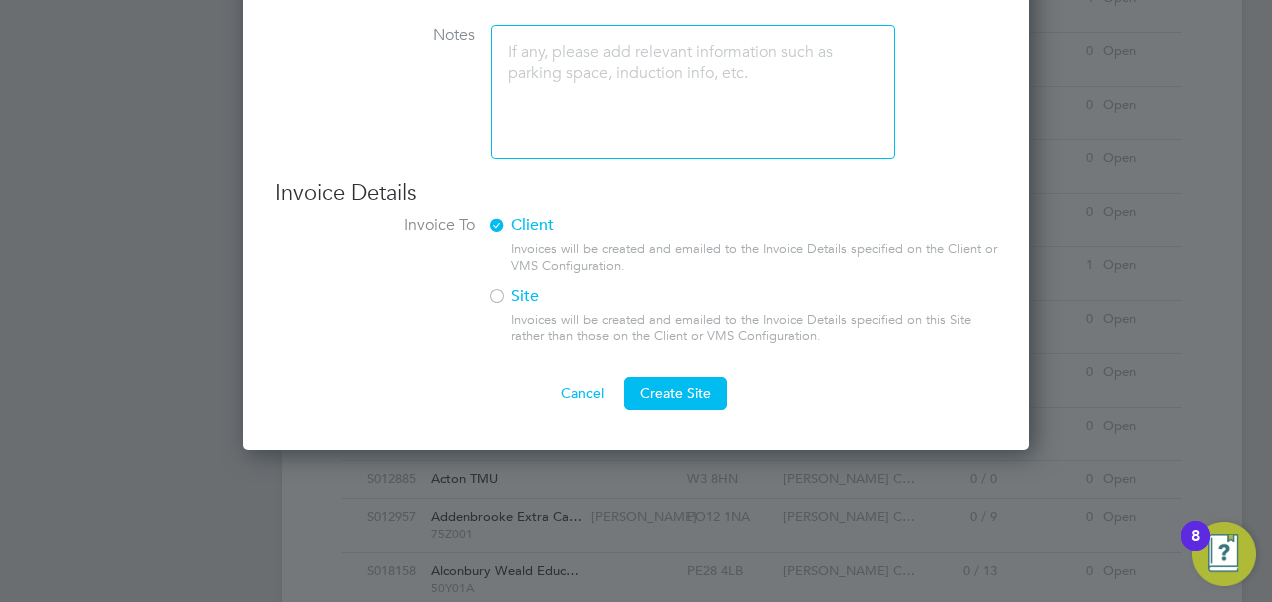 scroll, scrollTop: 1300, scrollLeft: 0, axis: vertical 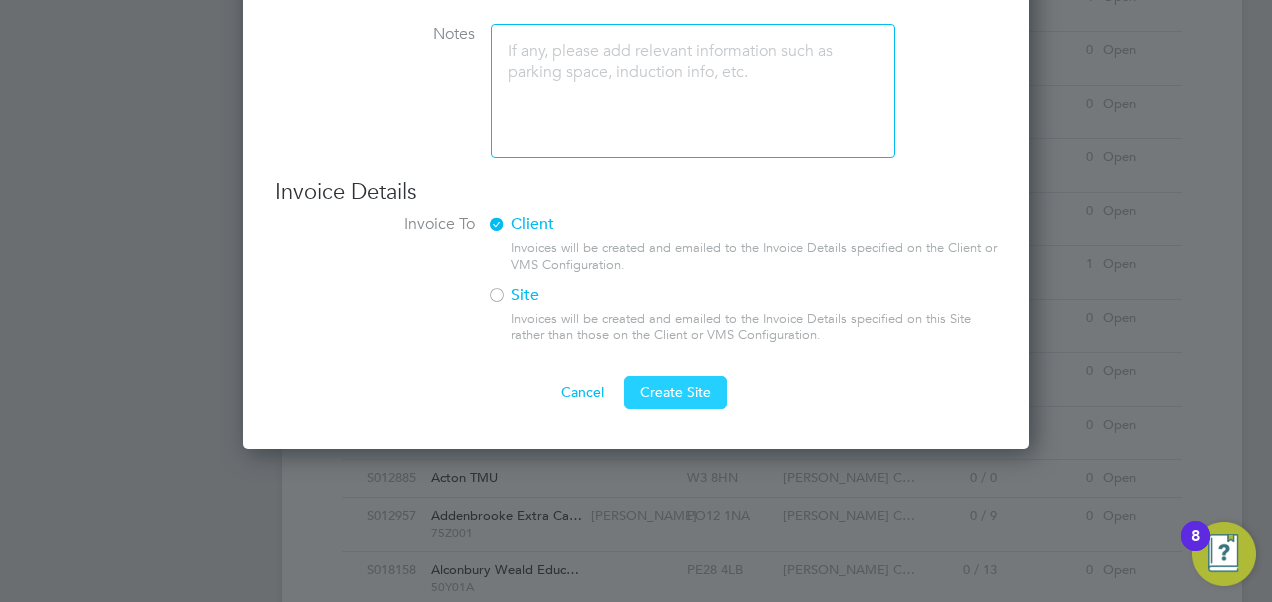 click on "Create Site" at bounding box center [675, 392] 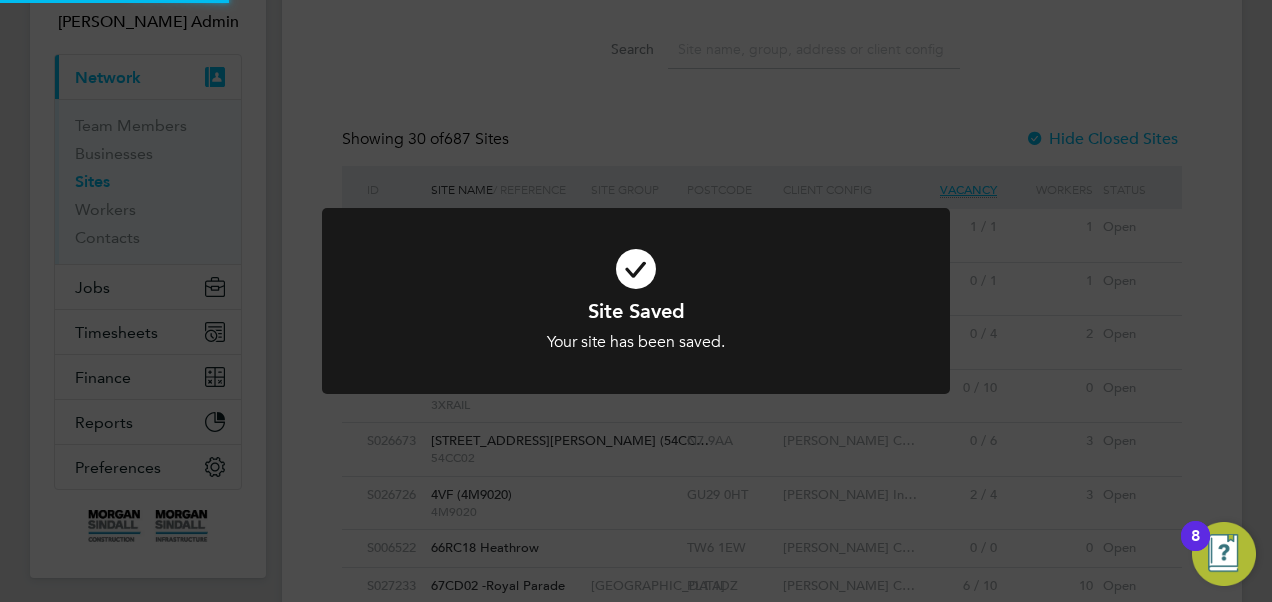 scroll, scrollTop: 0, scrollLeft: 0, axis: both 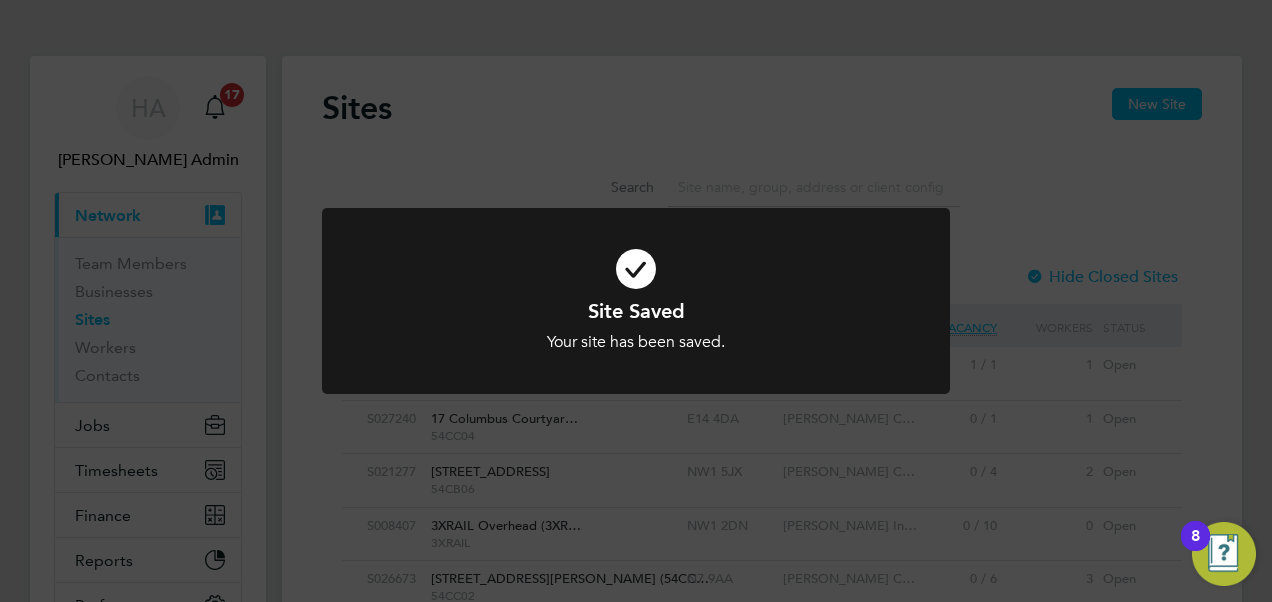 click on "Site Saved Your site has been saved. Cancel Okay" 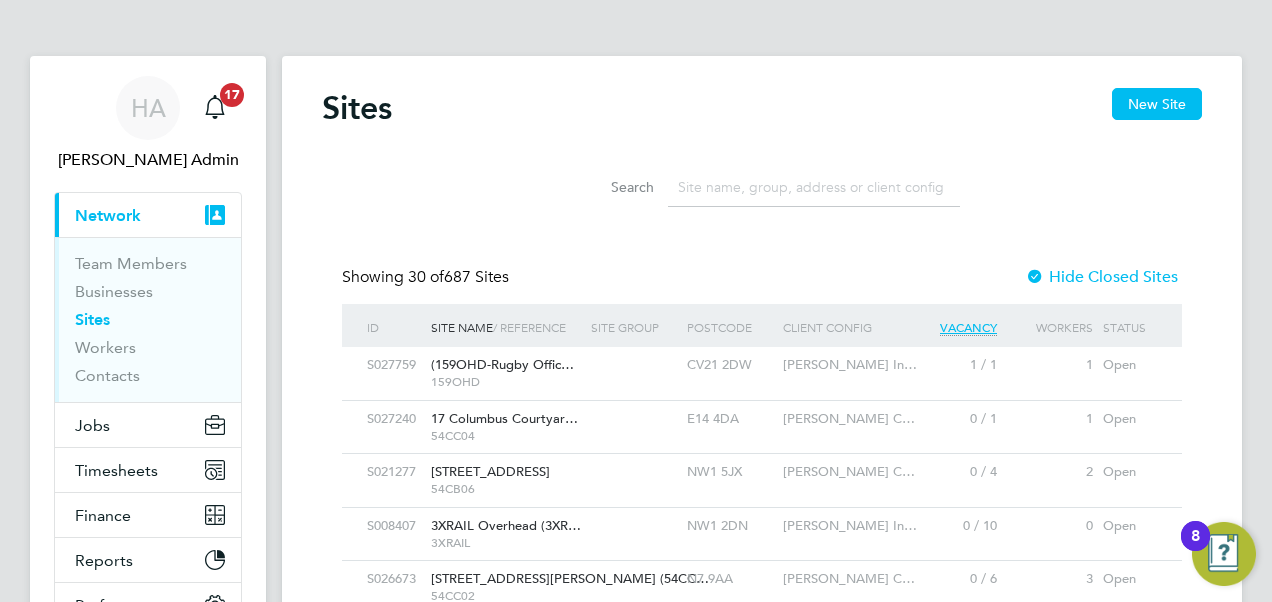 scroll, scrollTop: 119, scrollLeft: 0, axis: vertical 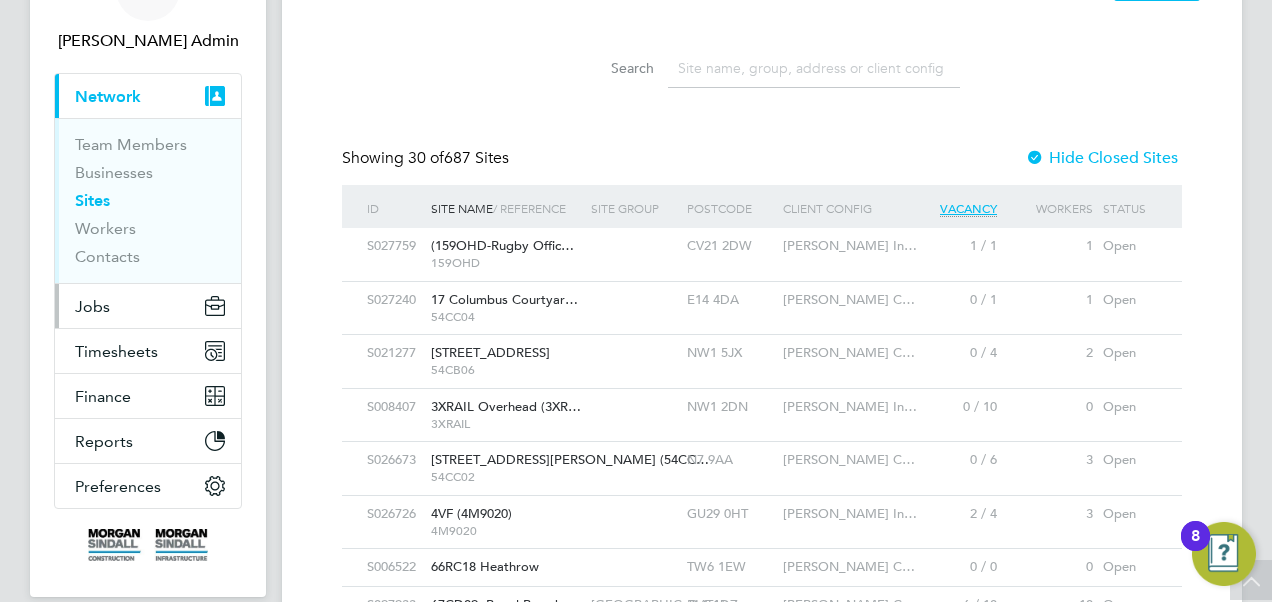 click on "Jobs" at bounding box center [92, 306] 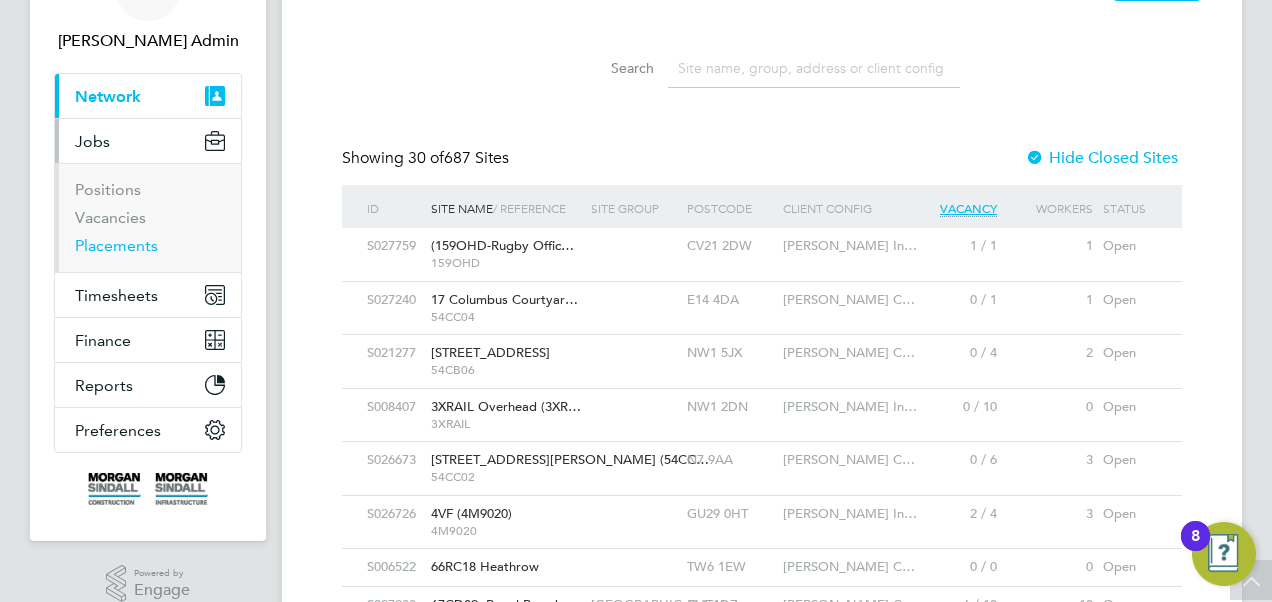 click on "Placements" at bounding box center [116, 245] 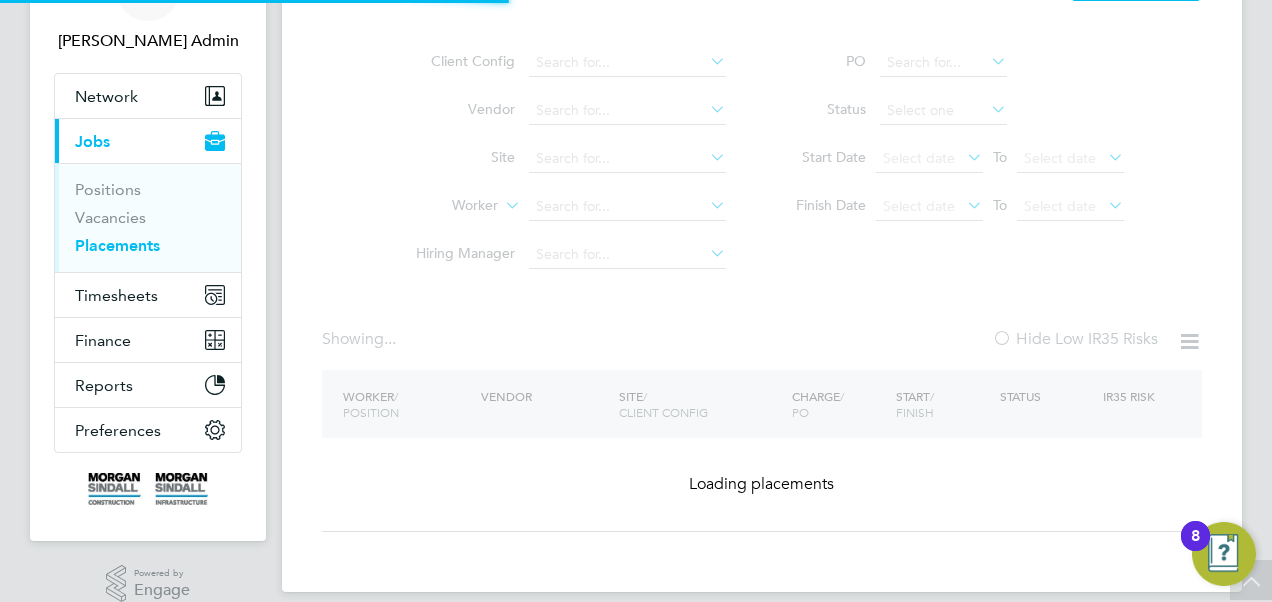 scroll, scrollTop: 0, scrollLeft: 0, axis: both 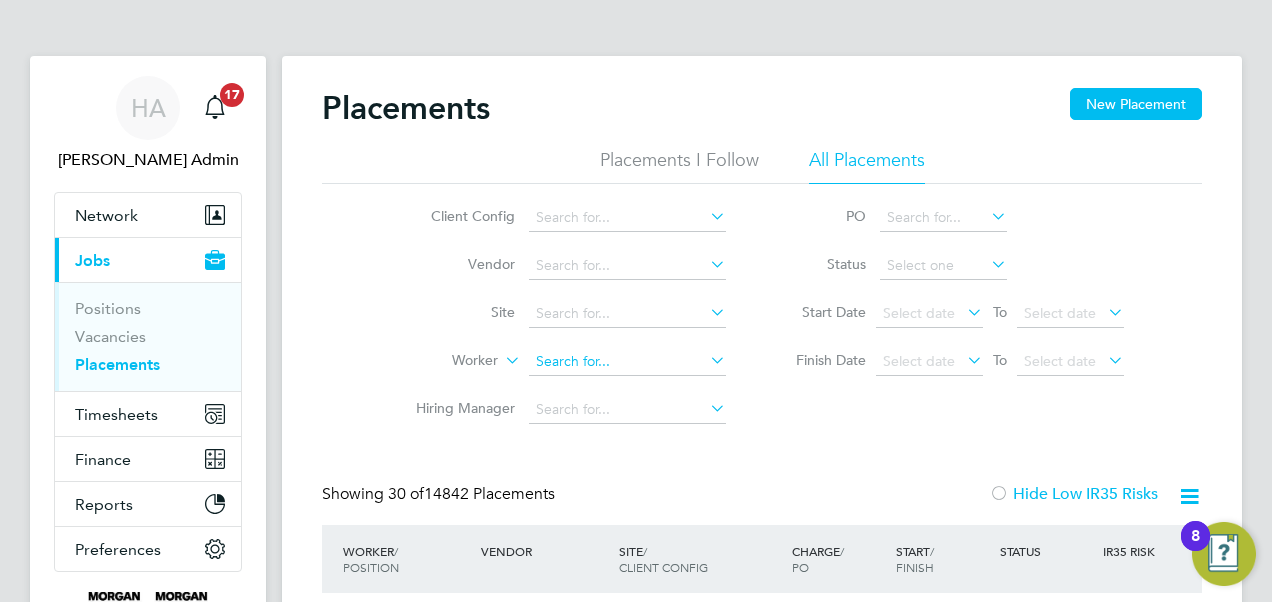 click 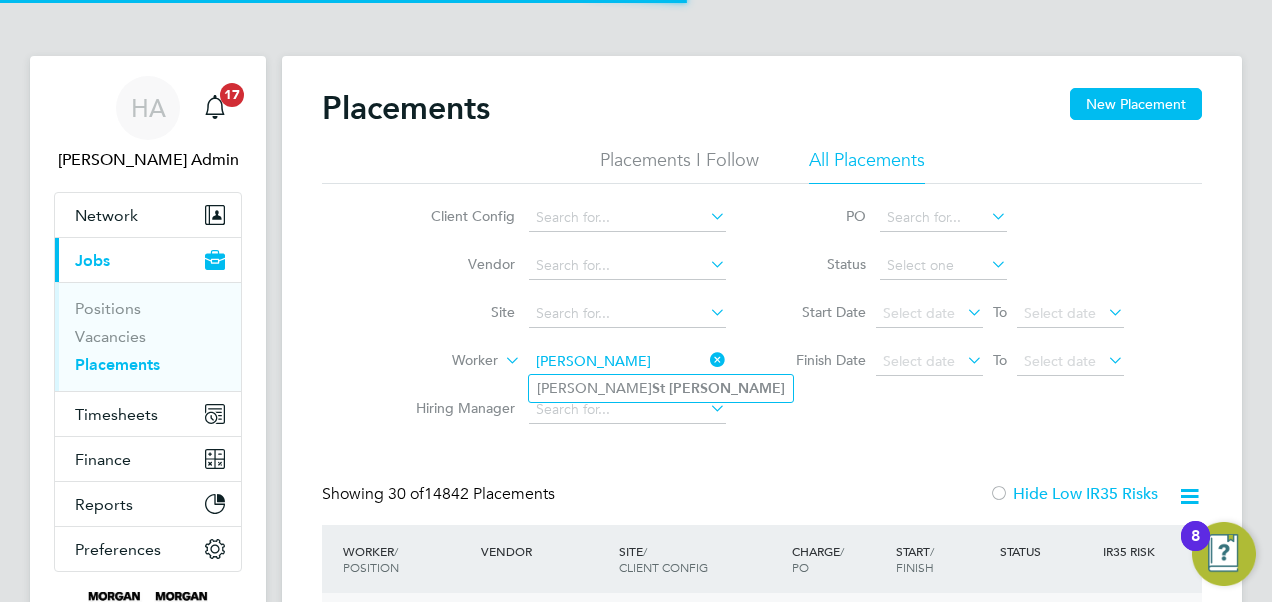 type on "[PERSON_NAME]" 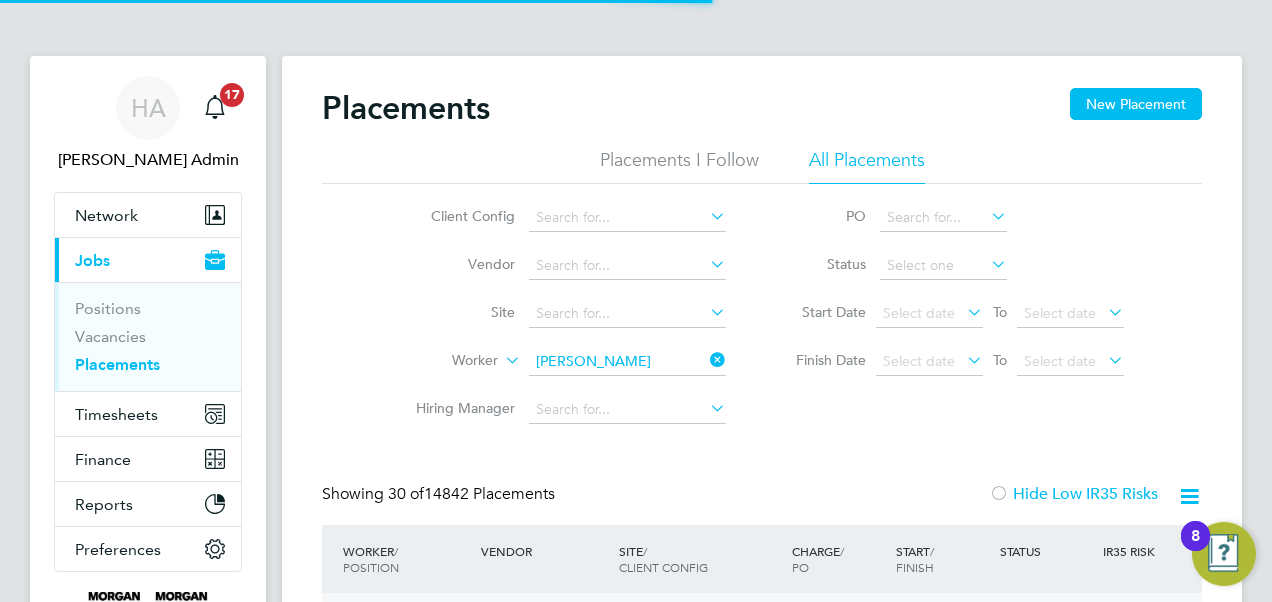 type 